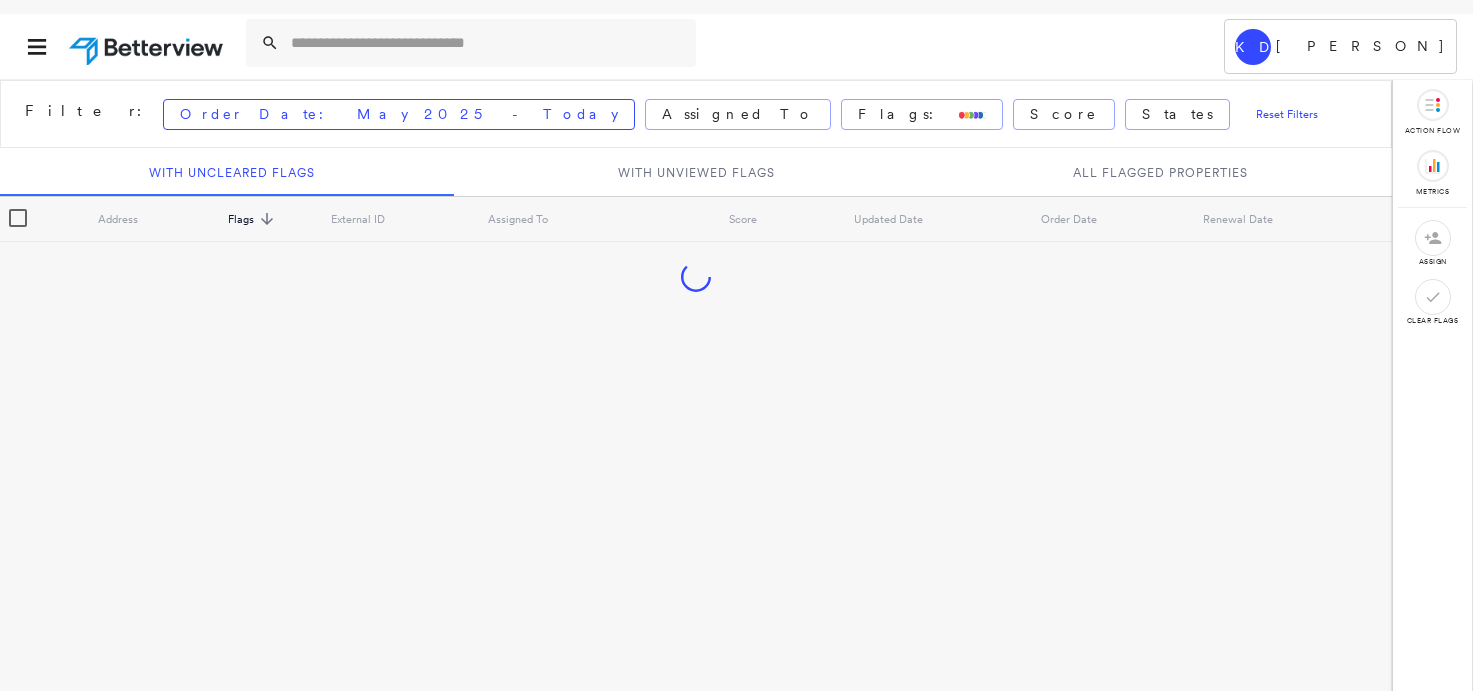 scroll, scrollTop: 0, scrollLeft: 0, axis: both 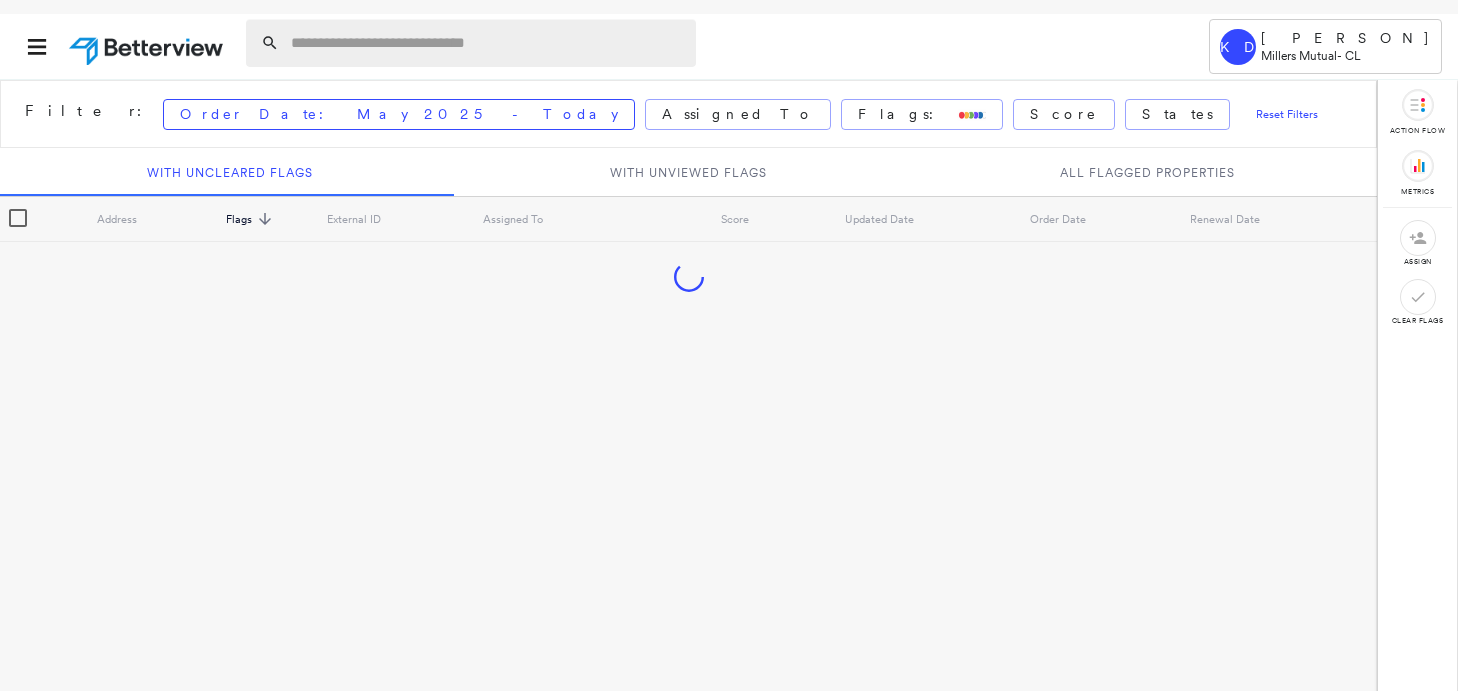 click at bounding box center (487, 43) 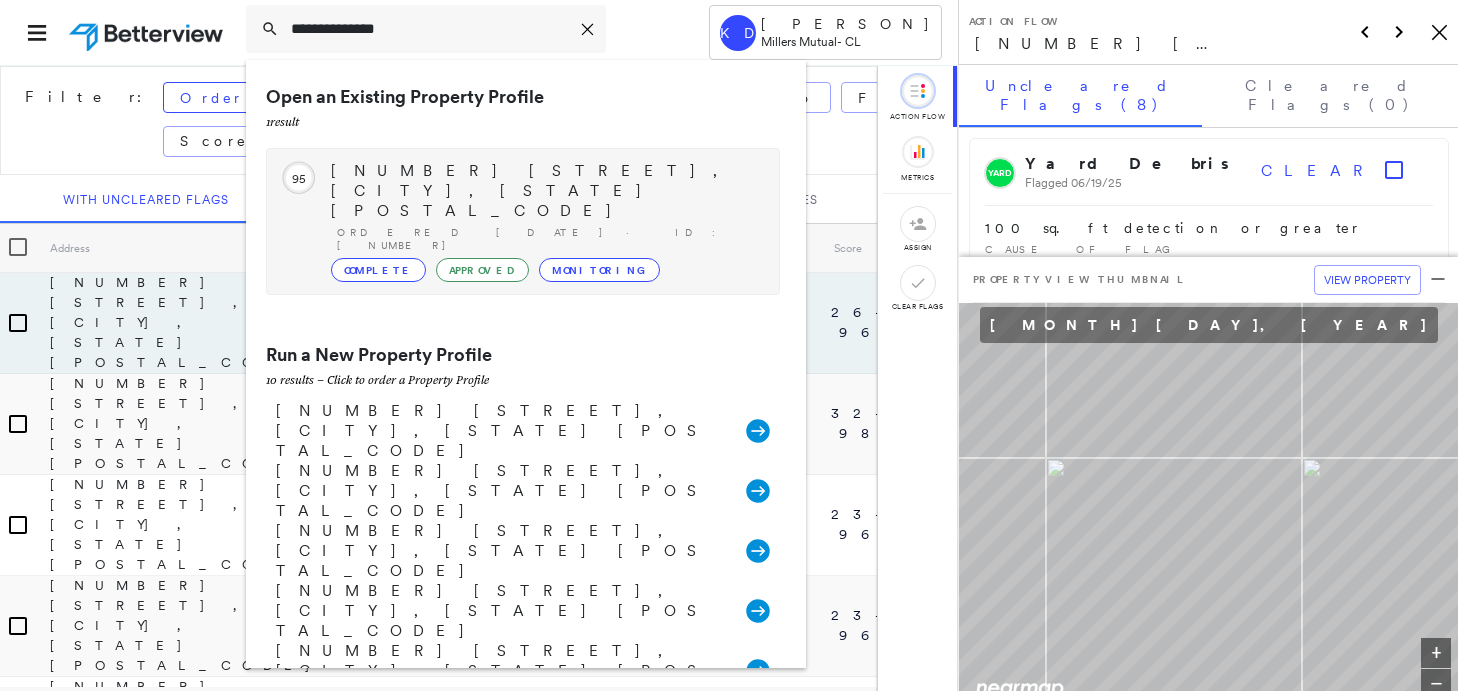 type on "**********" 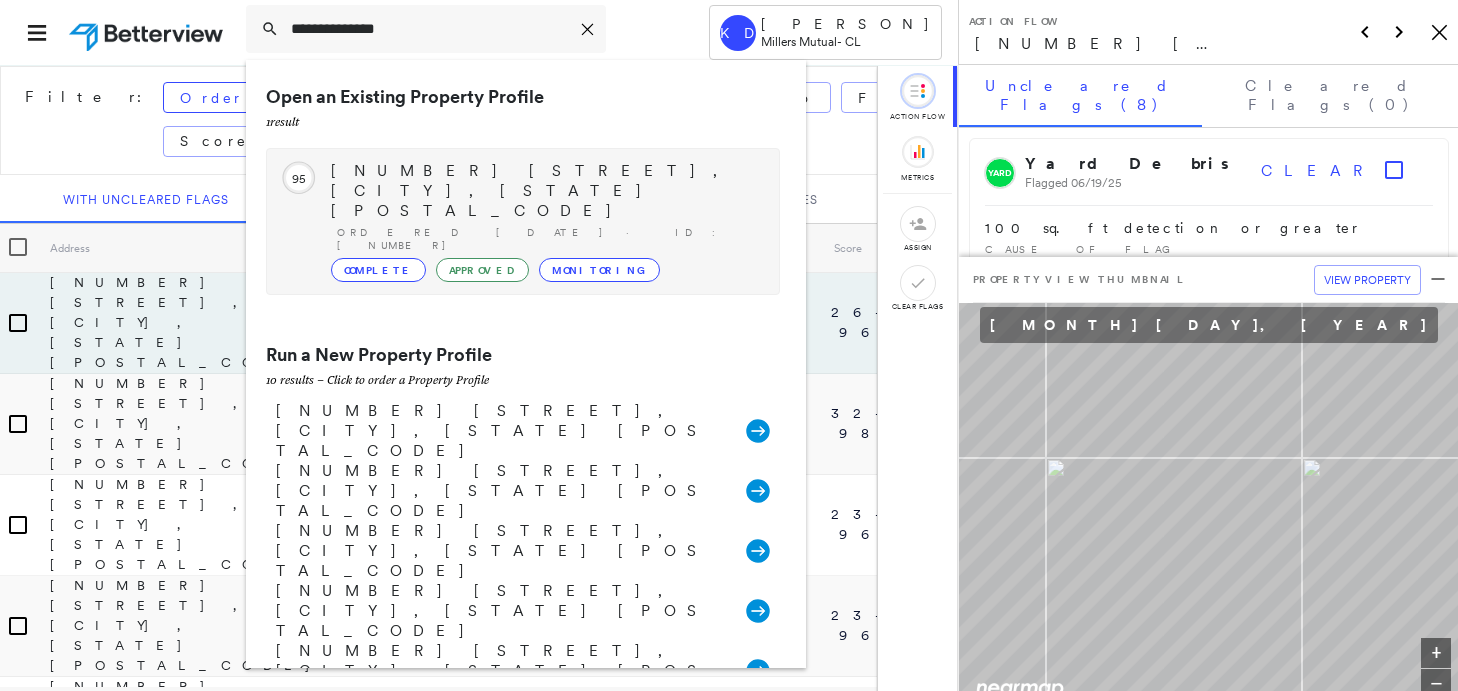 click on "[NUMBER] [STREET], [CITY], [STATE] [POSTAL_CODE] Ordered [DATE] · ID: [NUMBER] Complete Approved Monitoring" at bounding box center (545, 221) 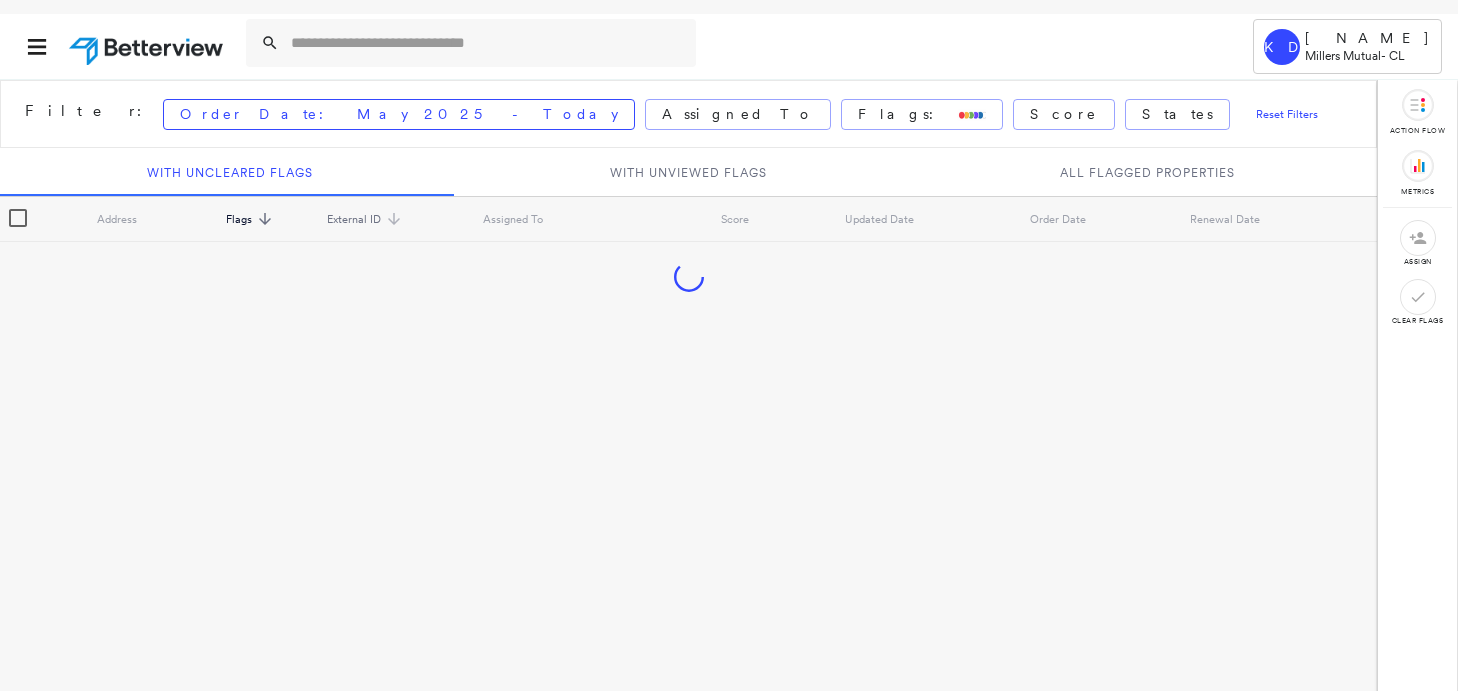 scroll, scrollTop: 0, scrollLeft: 0, axis: both 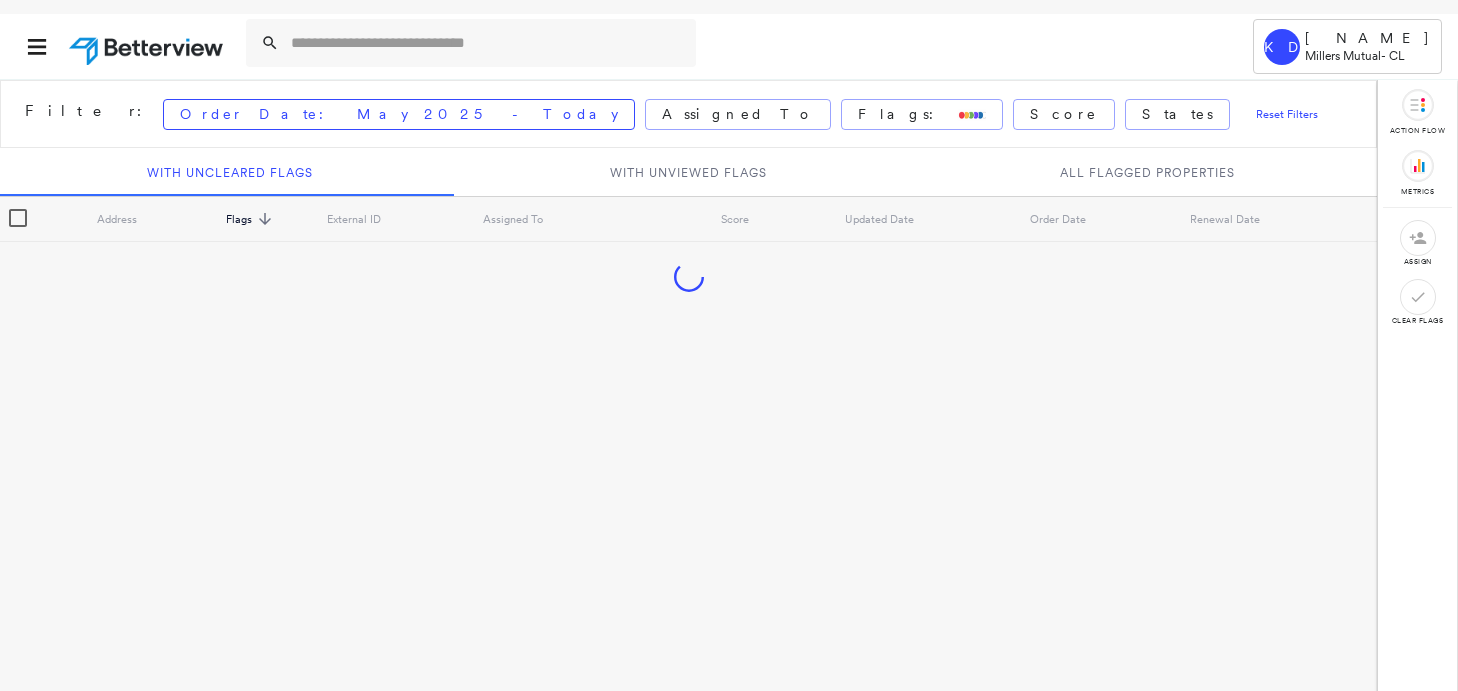 drag, startPoint x: 368, startPoint y: 32, endPoint x: 379, endPoint y: 16, distance: 19.416489 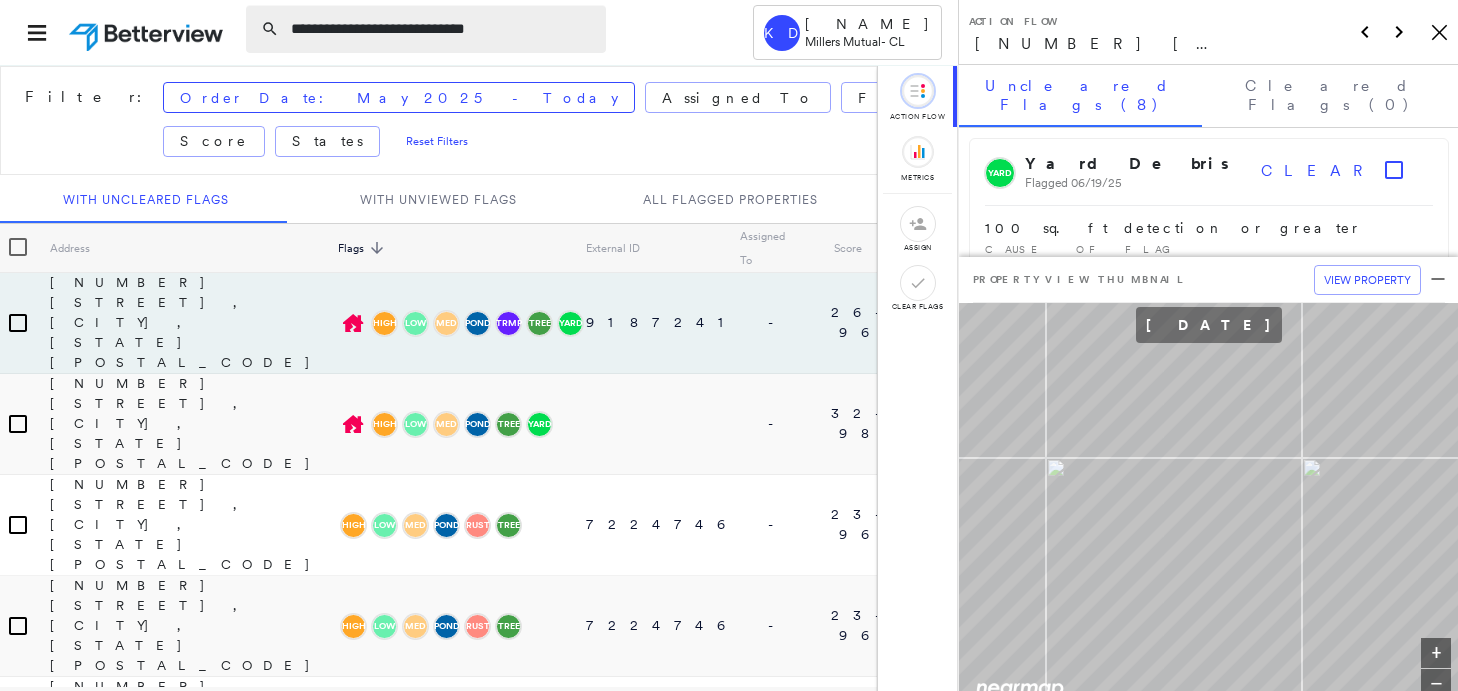 click on "**********" at bounding box center (442, 29) 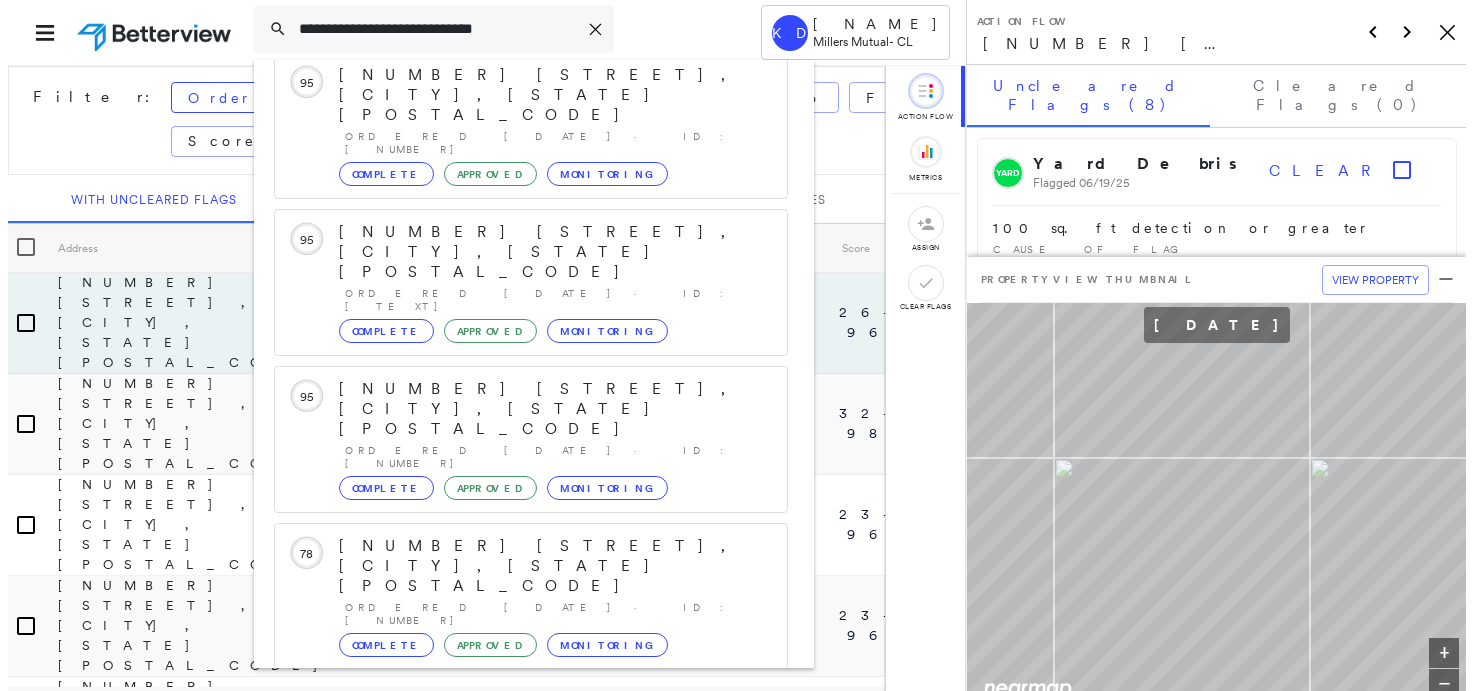 scroll, scrollTop: 258, scrollLeft: 0, axis: vertical 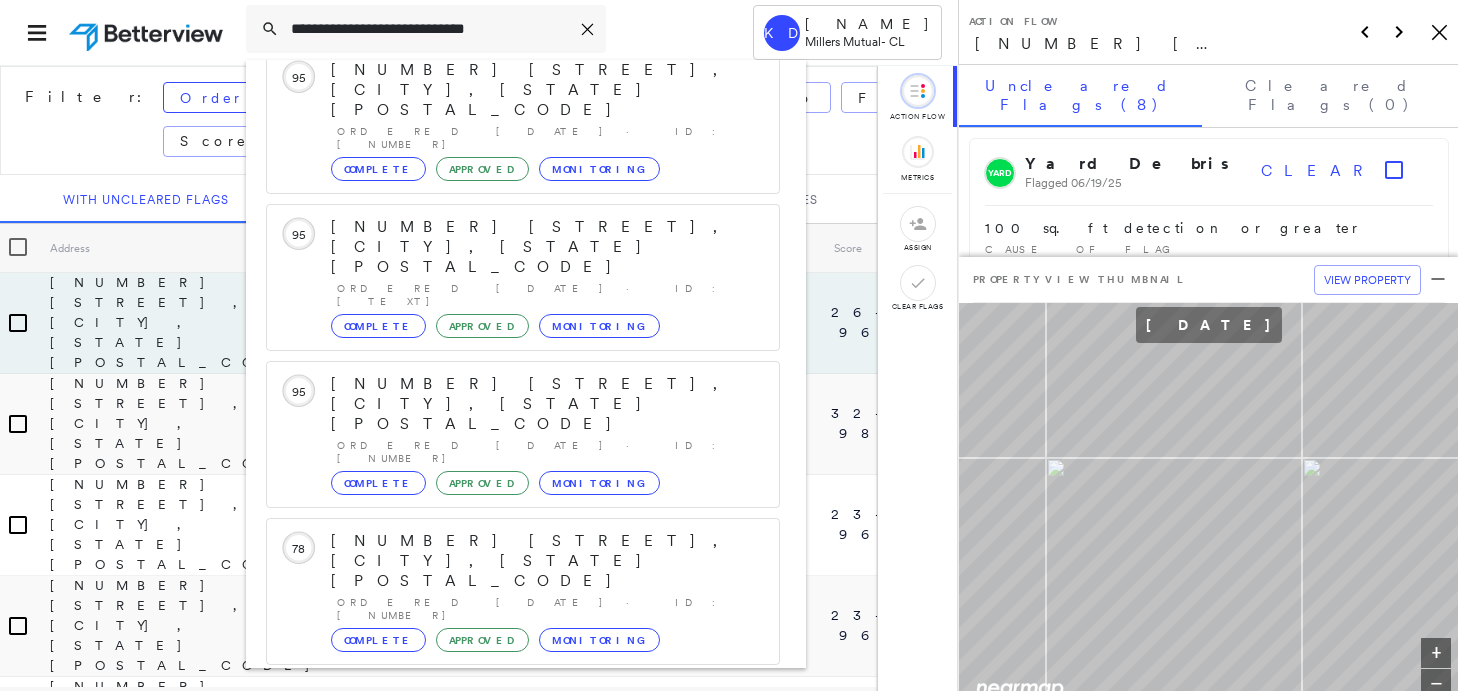 type on "**********" 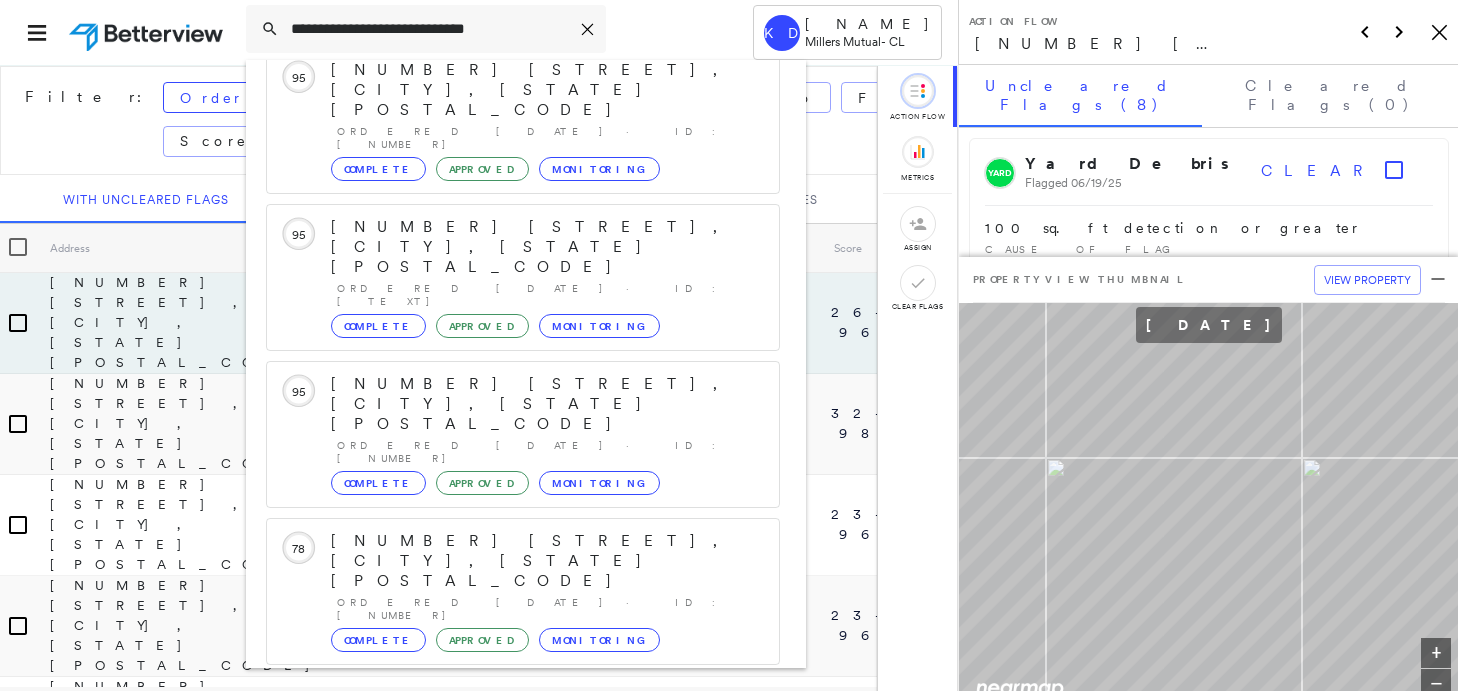 click on "816 S Concord Ct, Sterling, VA 20164" at bounding box center (501, 853) 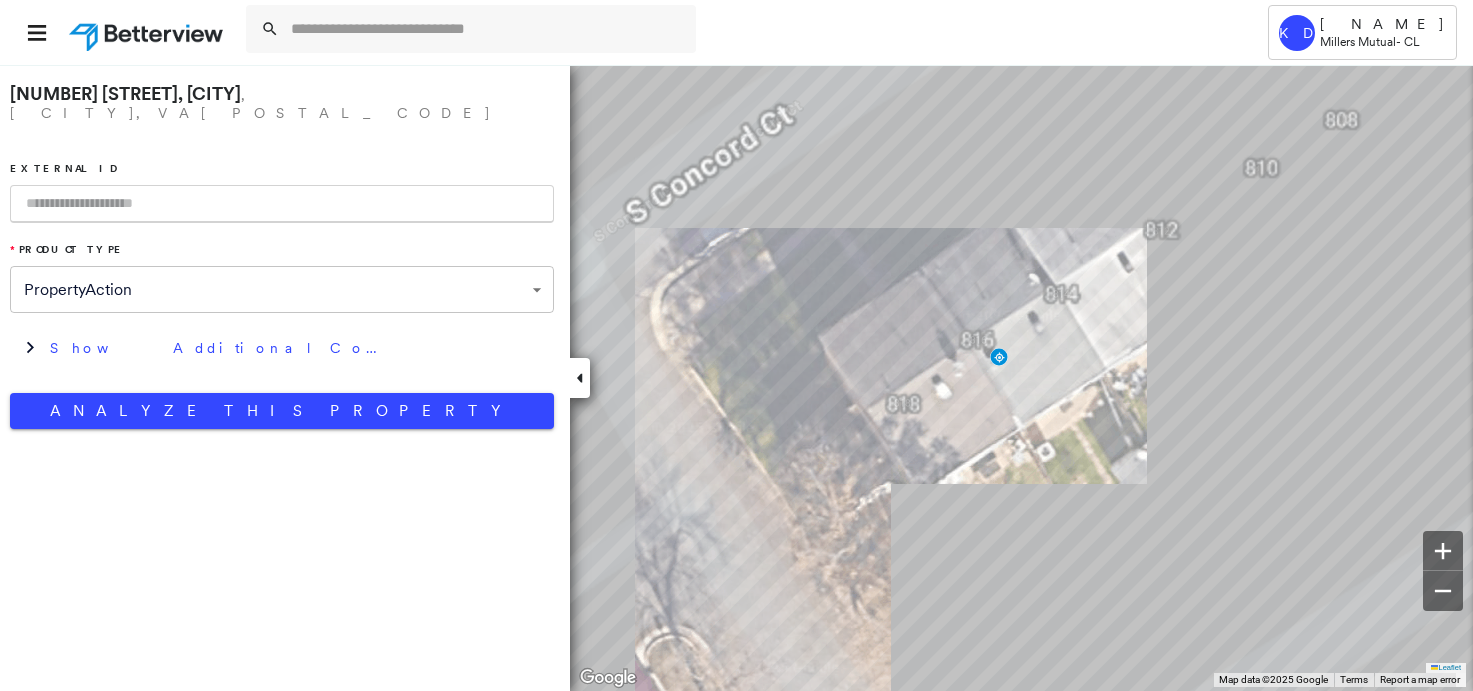 click at bounding box center [282, 204] 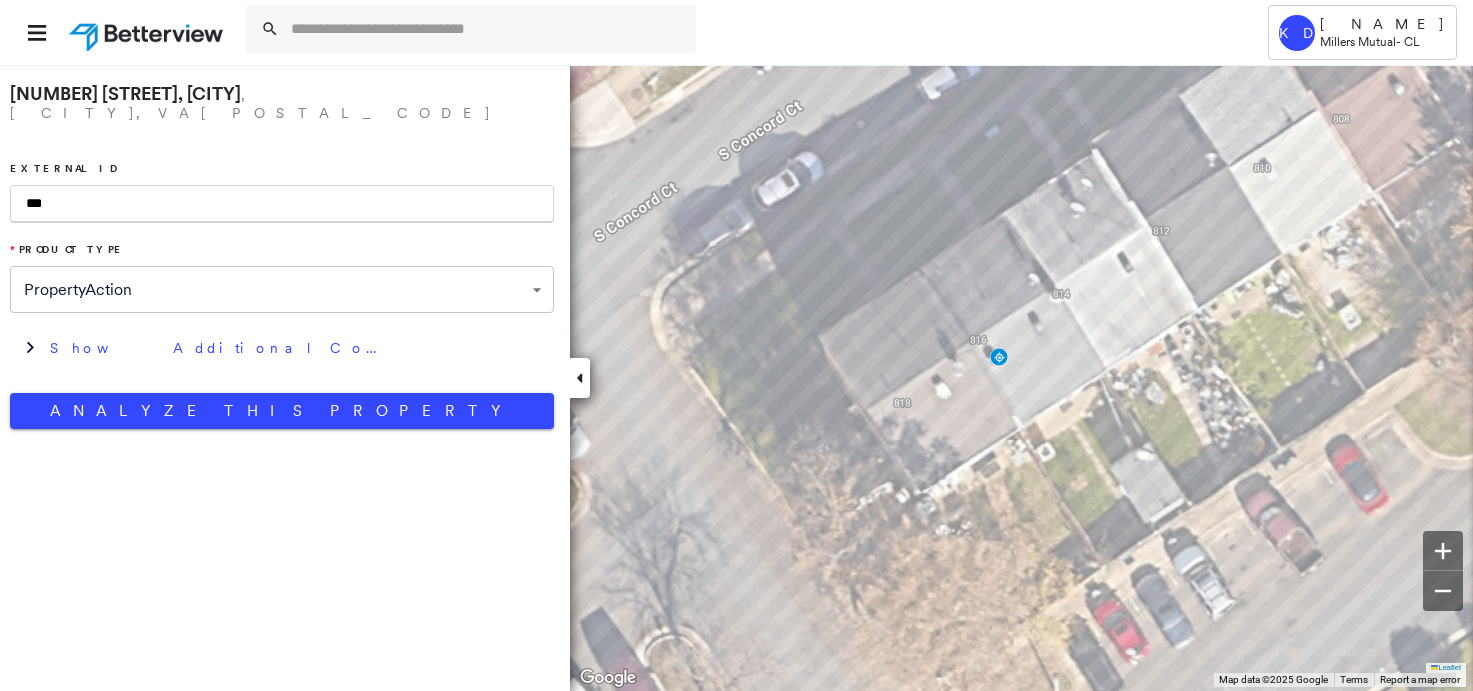 click on "***" at bounding box center (282, 204) 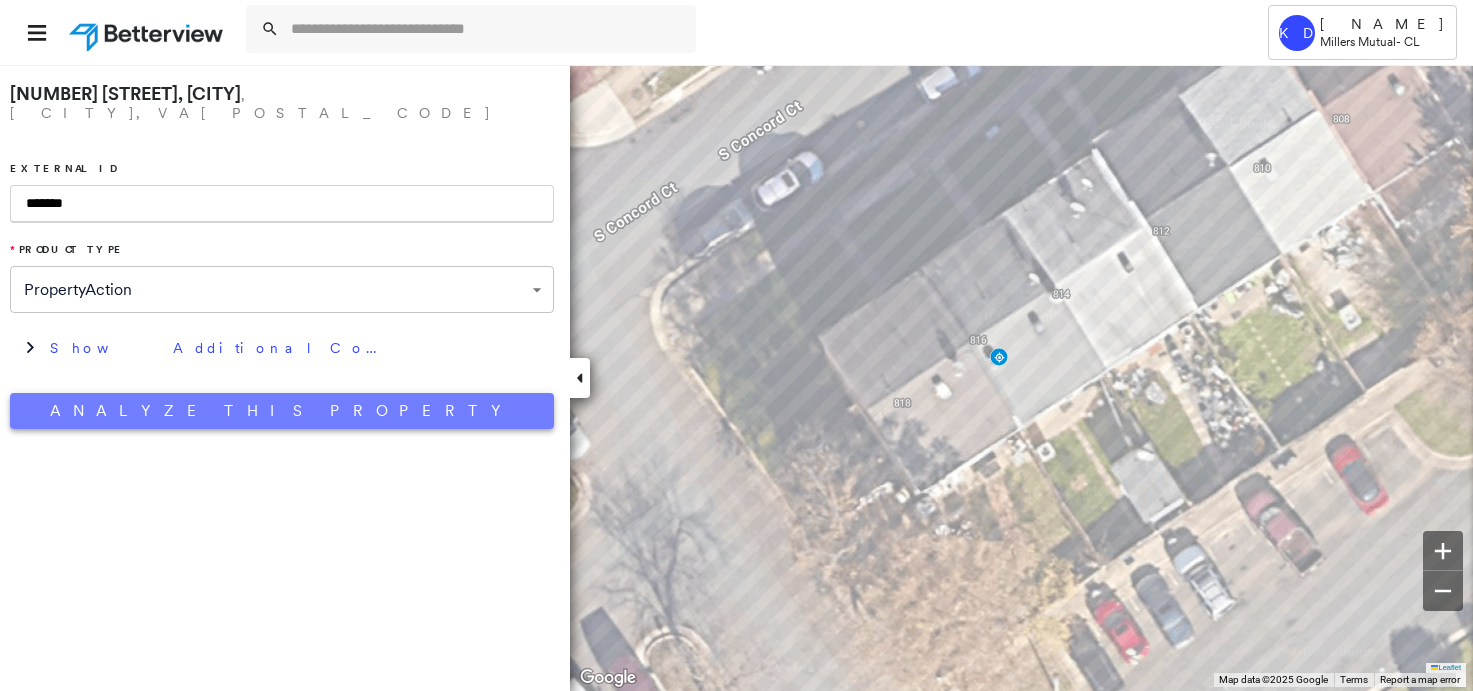 type on "*******" 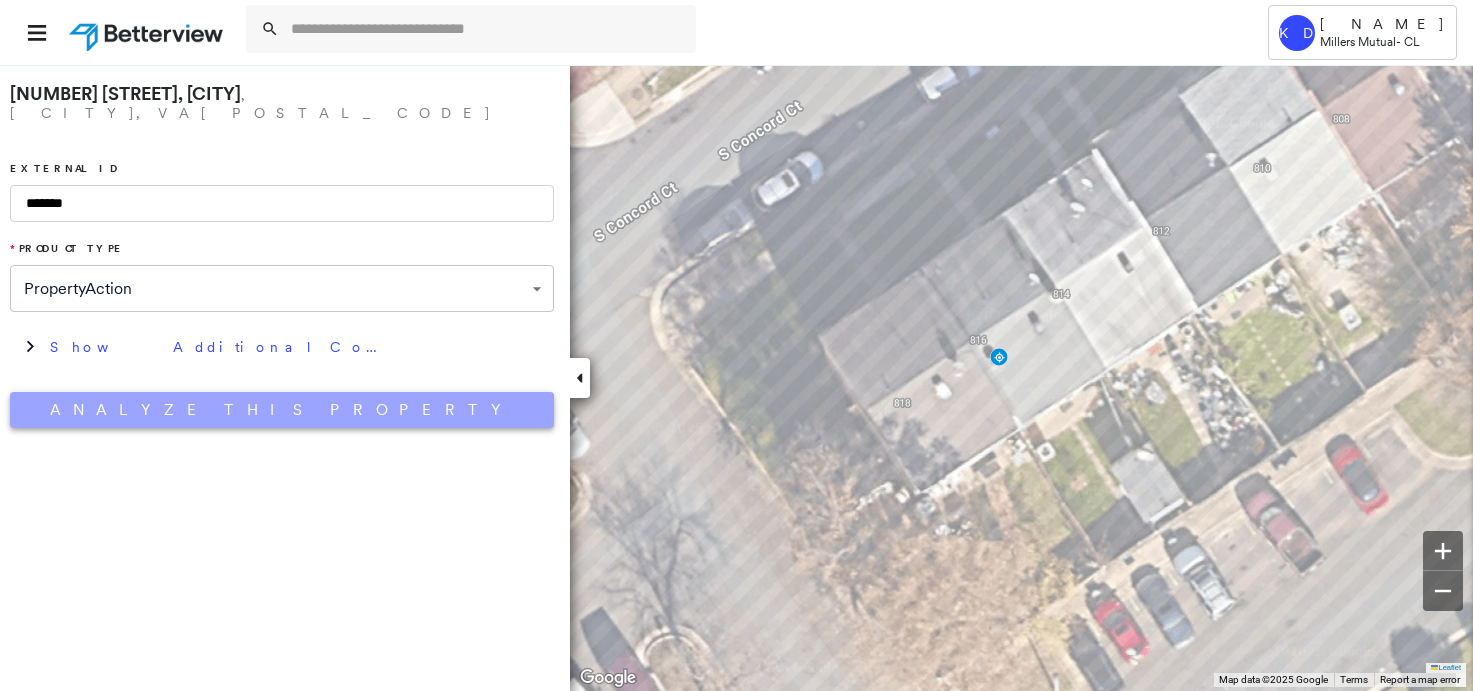 click on "Analyze This Property" at bounding box center (282, 410) 